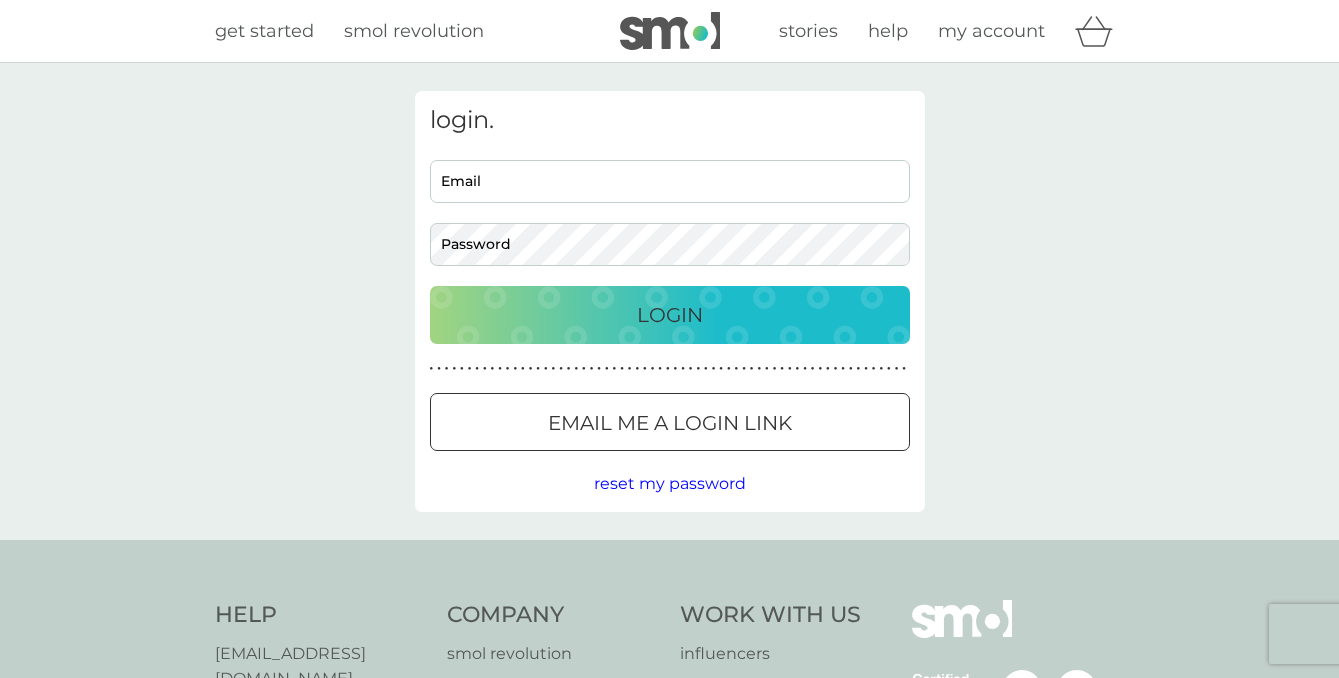 scroll, scrollTop: 0, scrollLeft: 0, axis: both 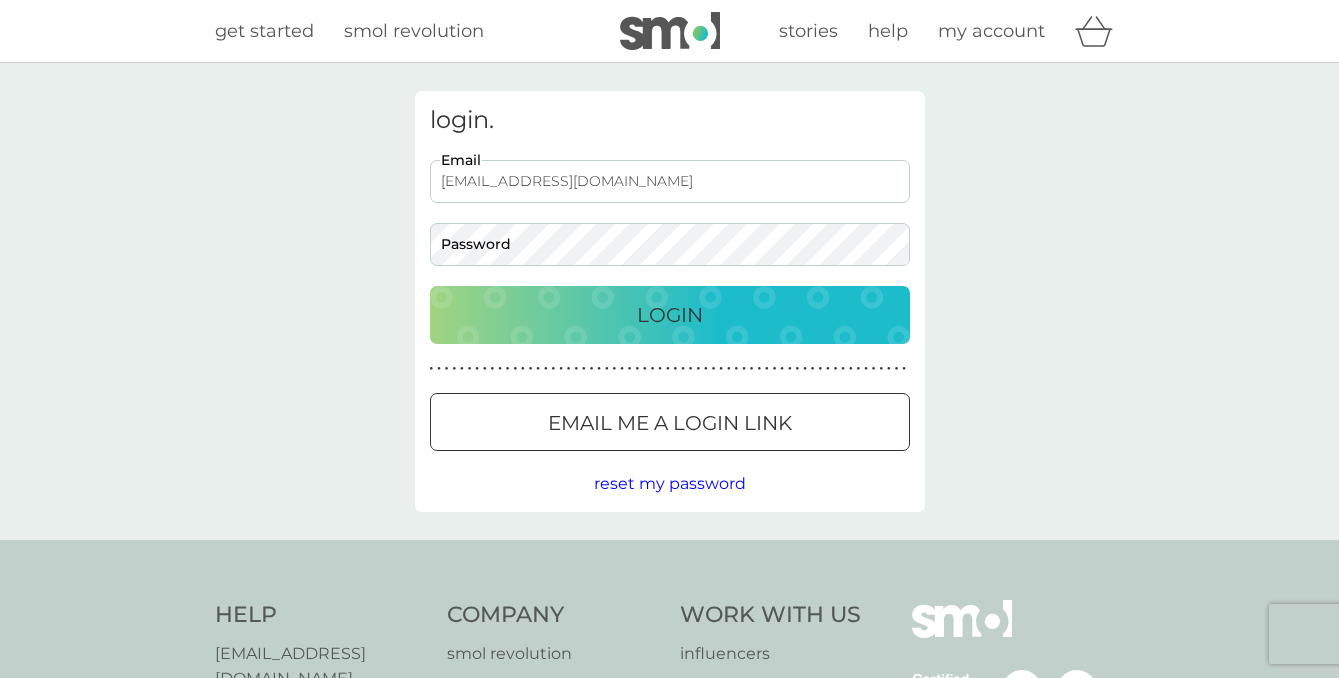 click on "[EMAIL_ADDRESS][DOMAIN_NAME]" at bounding box center (670, 181) 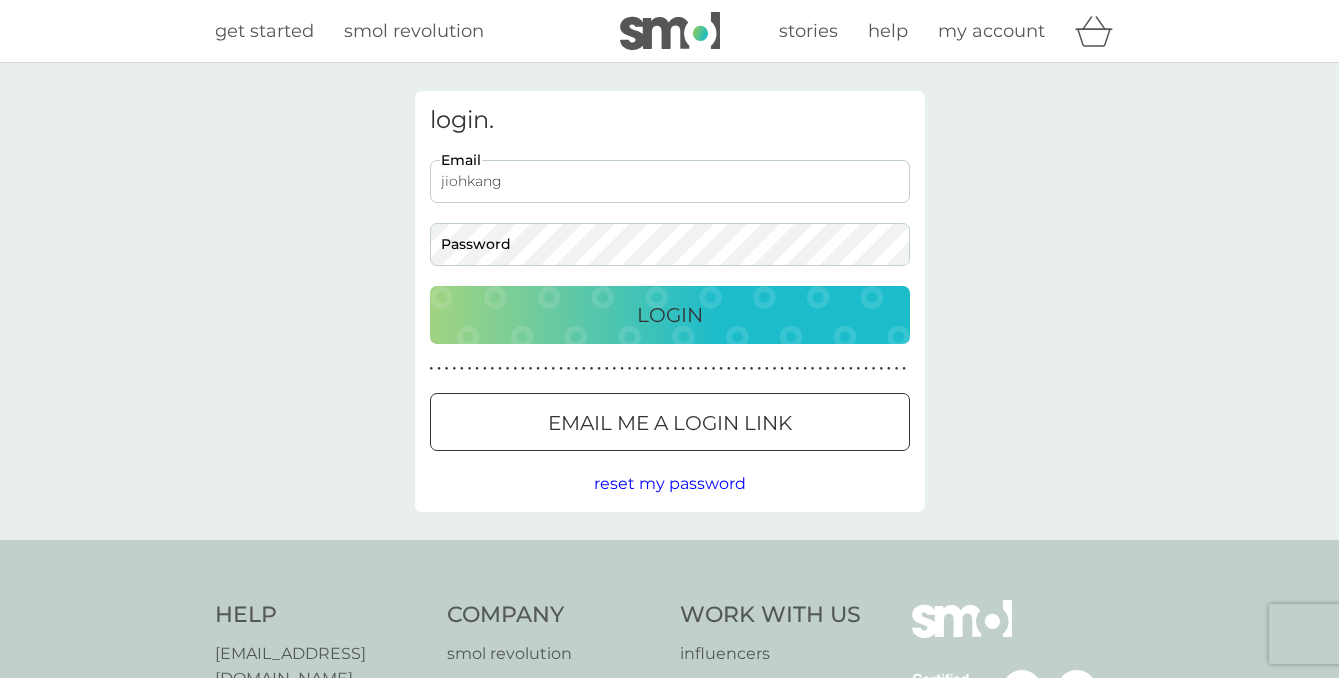 type on "[EMAIL_ADDRESS][DOMAIN_NAME]" 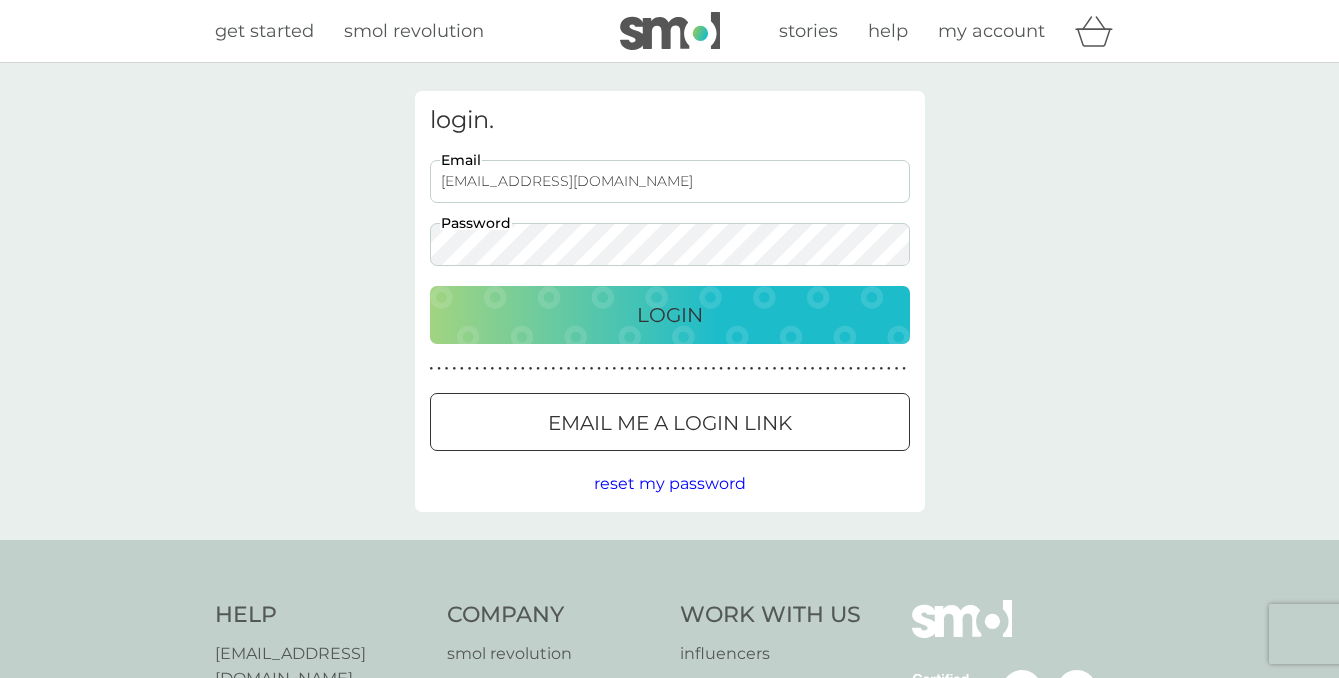 click on "Login" at bounding box center (670, 315) 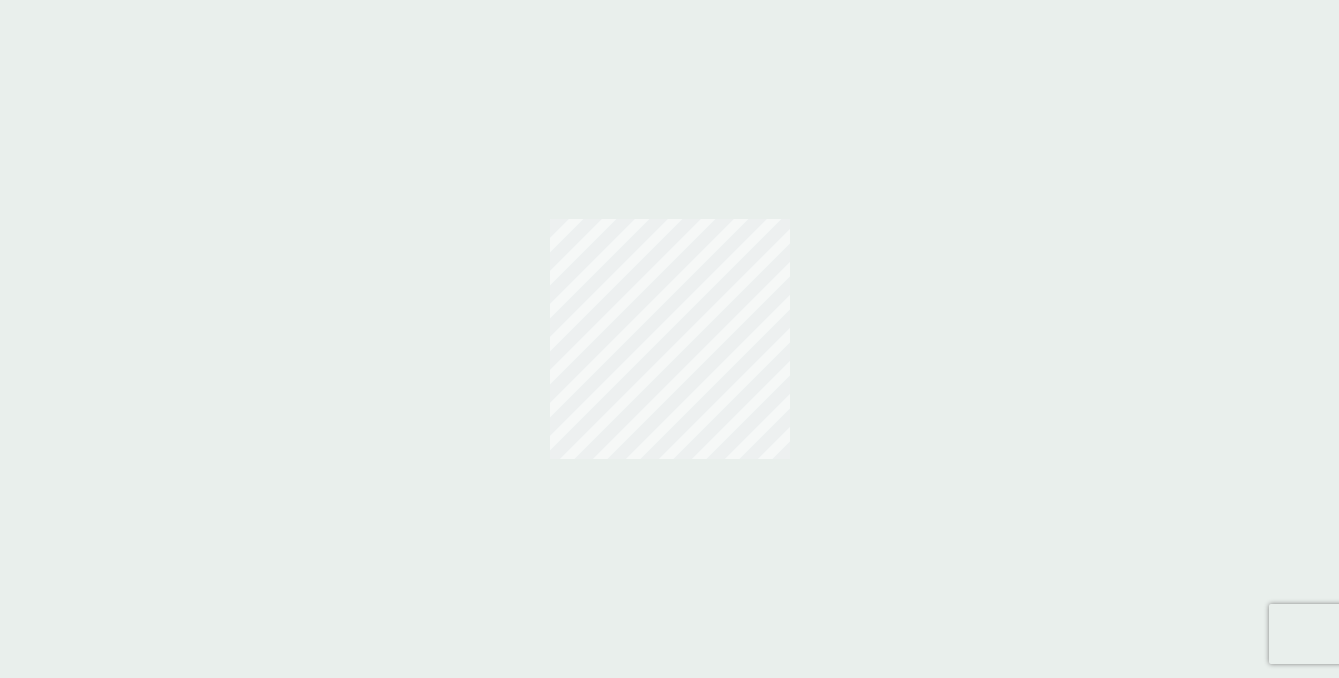 scroll, scrollTop: 0, scrollLeft: 0, axis: both 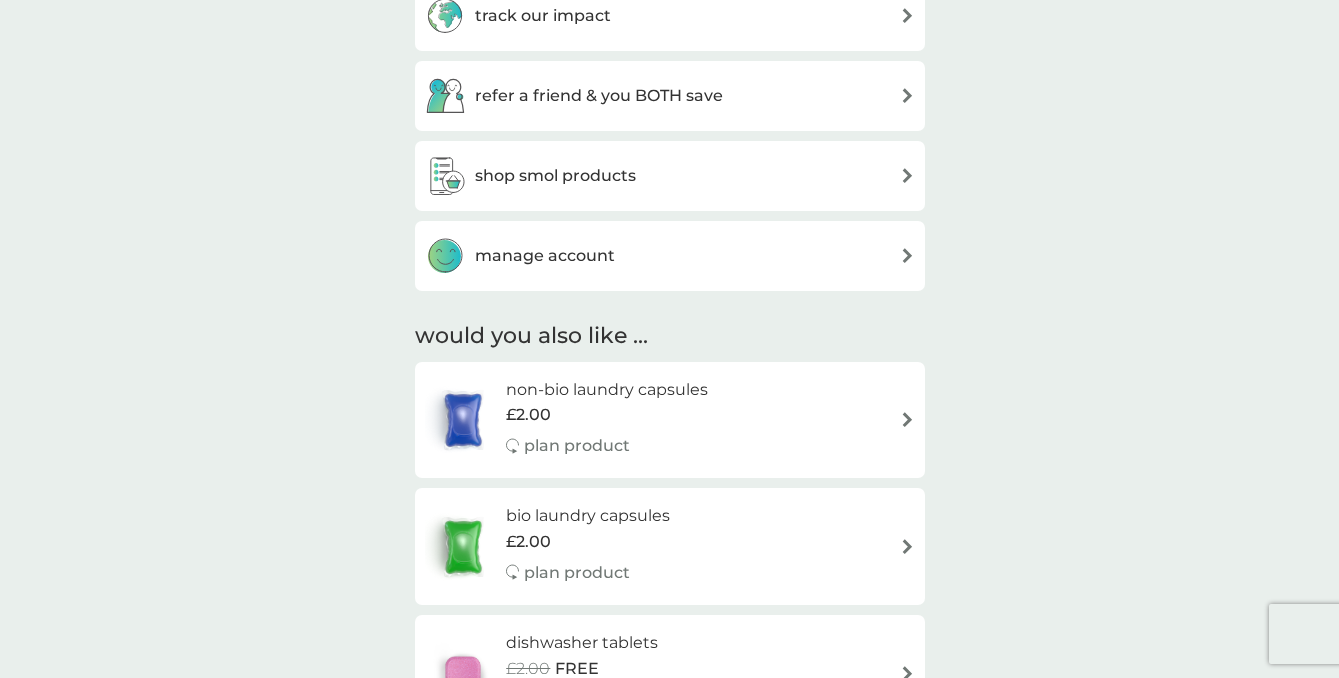 click on "manage account" at bounding box center (670, 256) 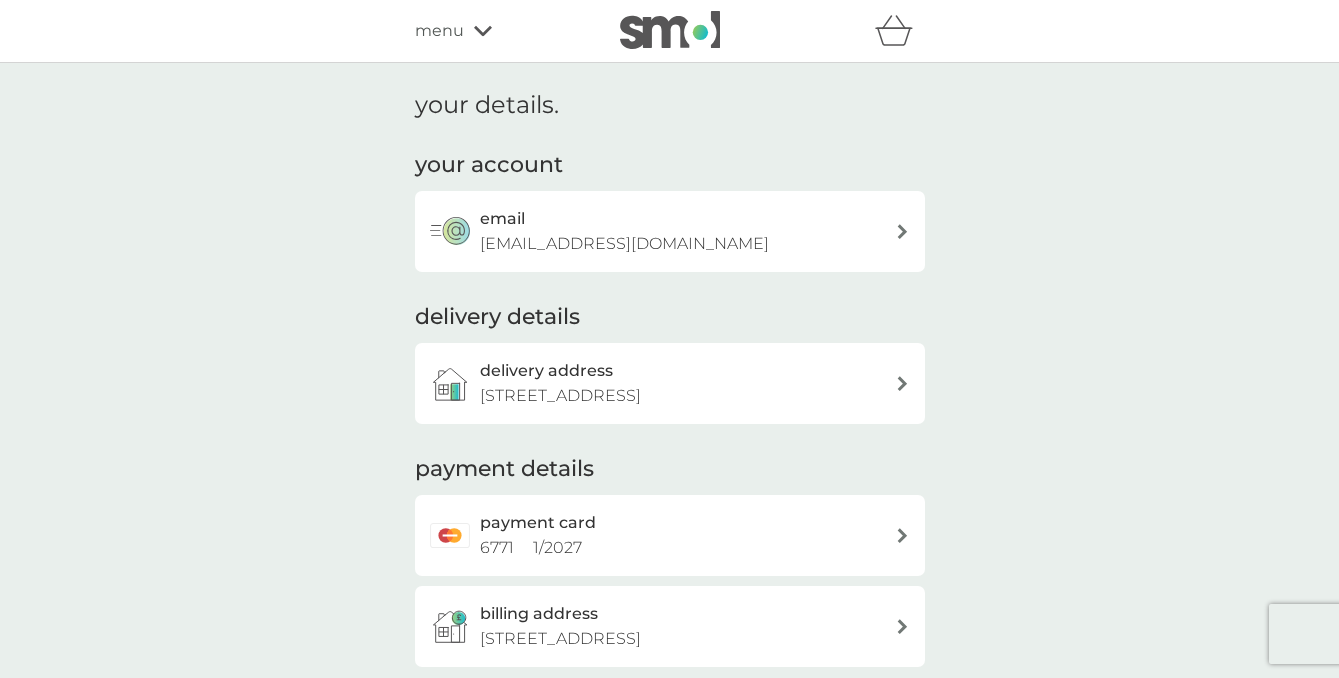 scroll, scrollTop: 466, scrollLeft: 0, axis: vertical 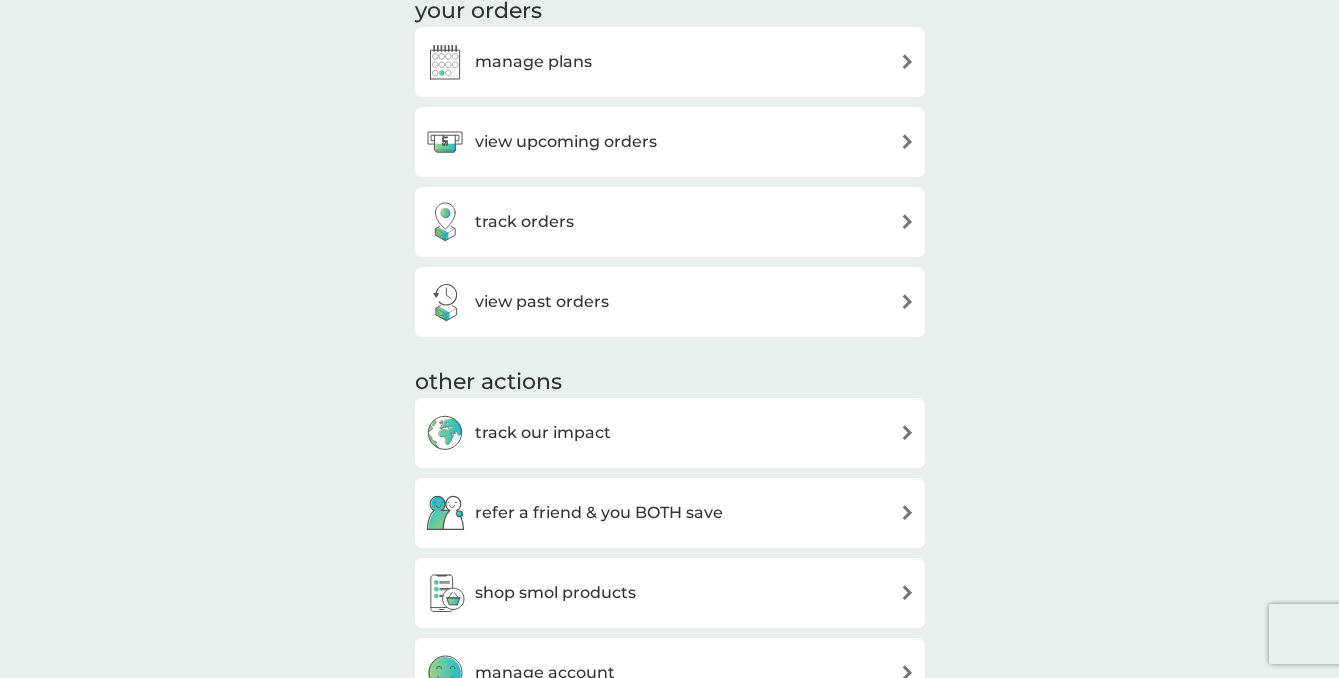 click on "manage plans" at bounding box center (670, 62) 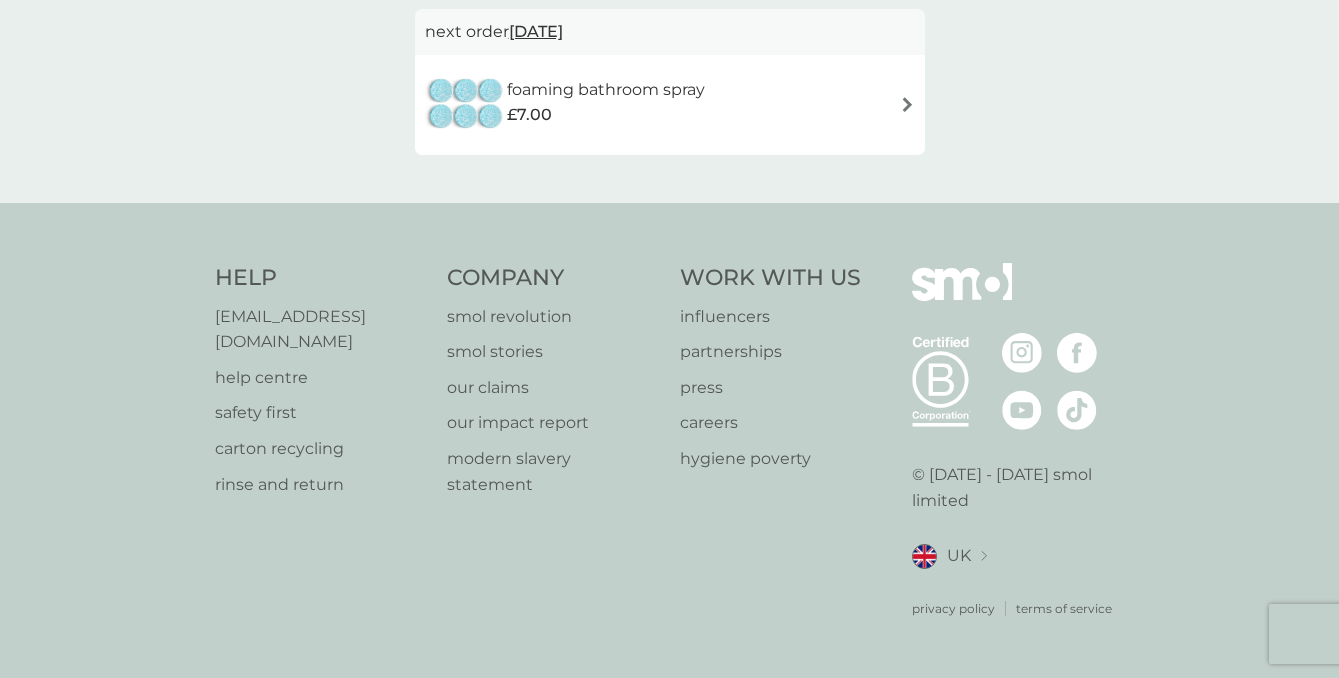 scroll, scrollTop: 0, scrollLeft: 0, axis: both 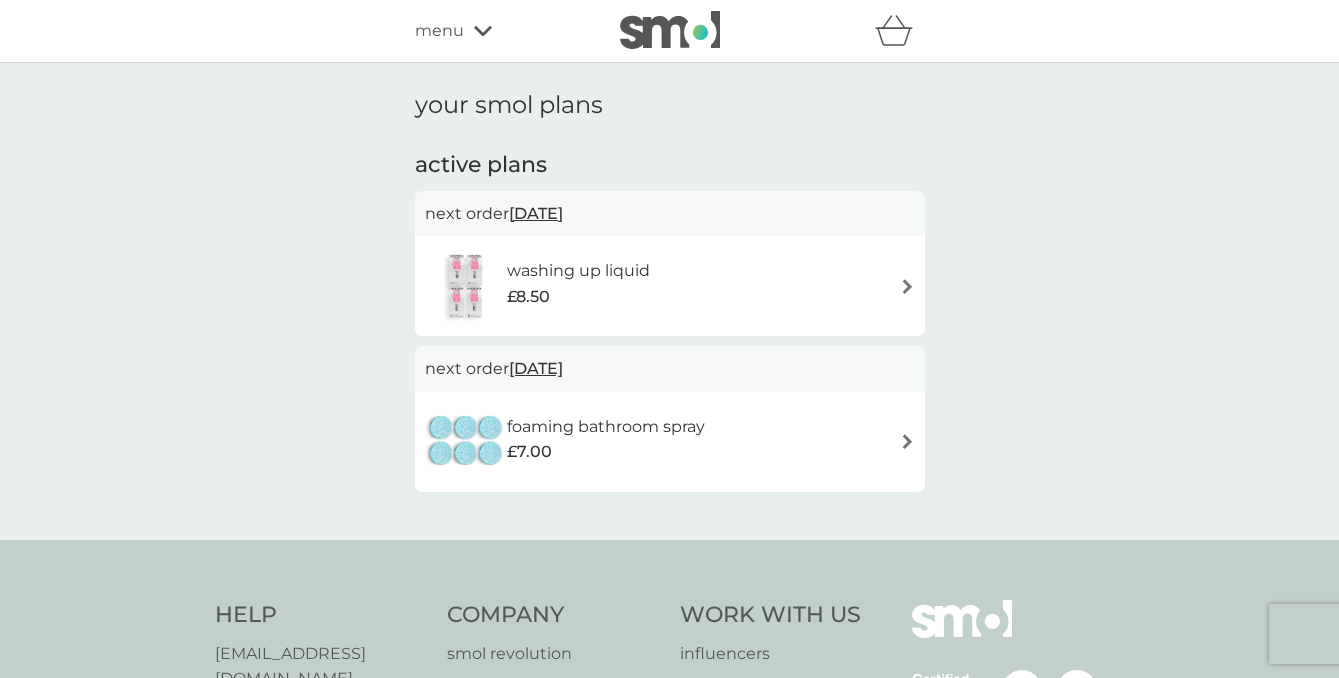 click on "29 Dec 2025" at bounding box center (536, 368) 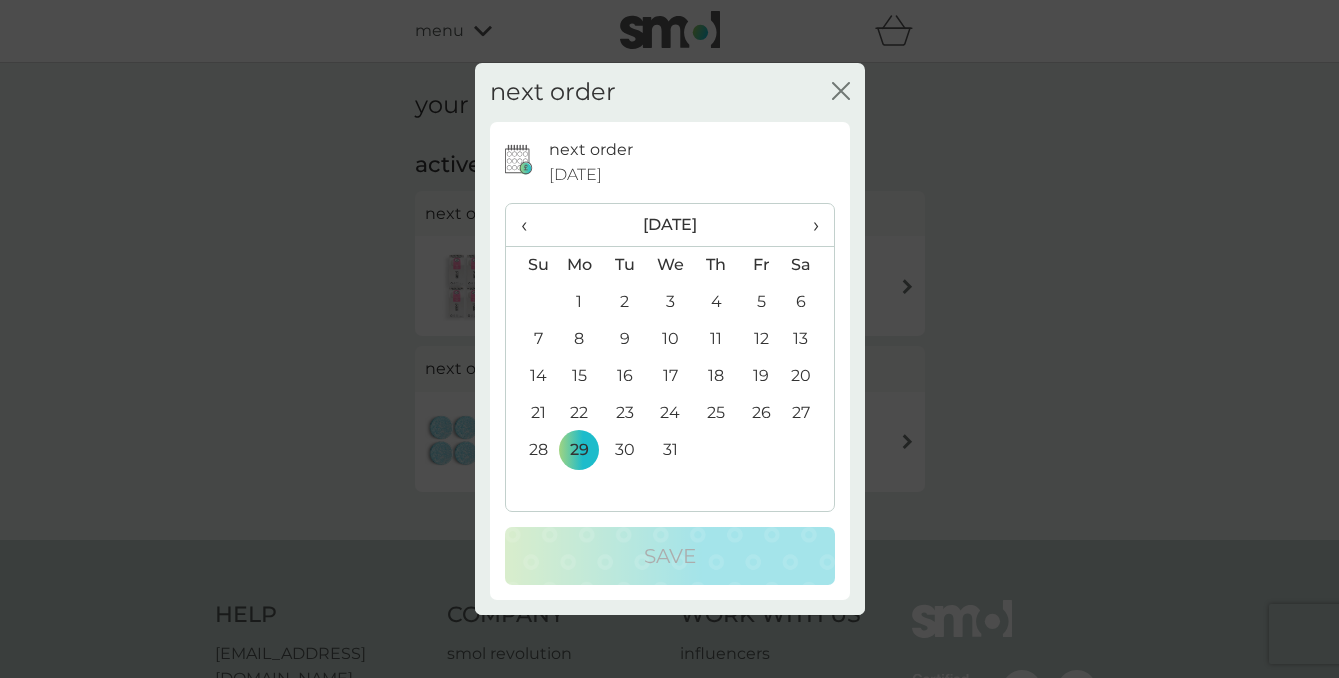 click on "›" at bounding box center (808, 225) 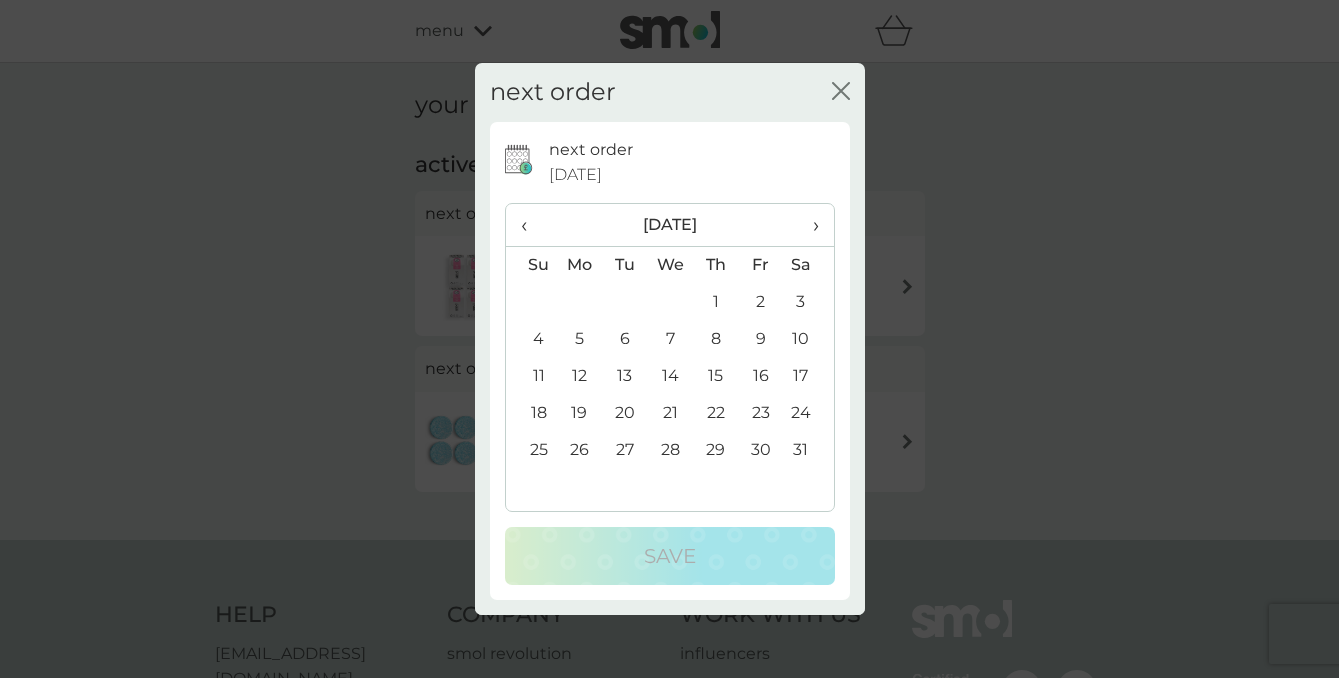 click on "10" at bounding box center [808, 339] 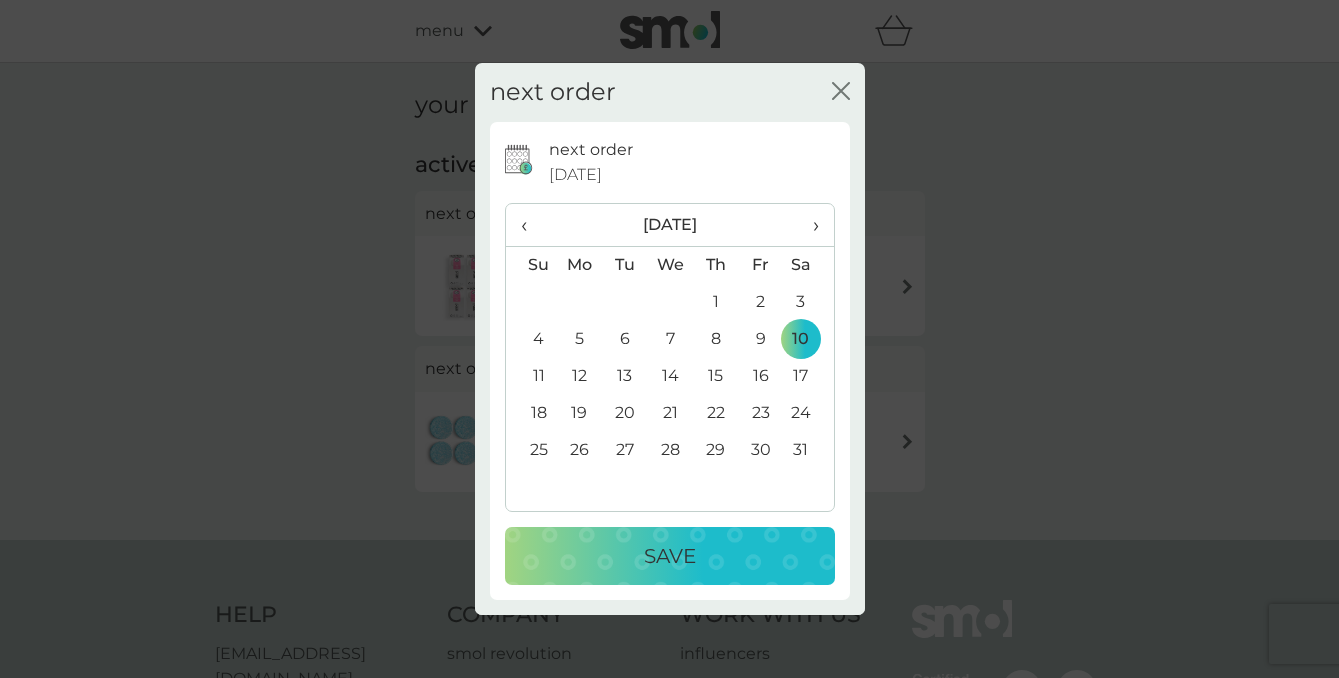 click on "Save" at bounding box center [670, 556] 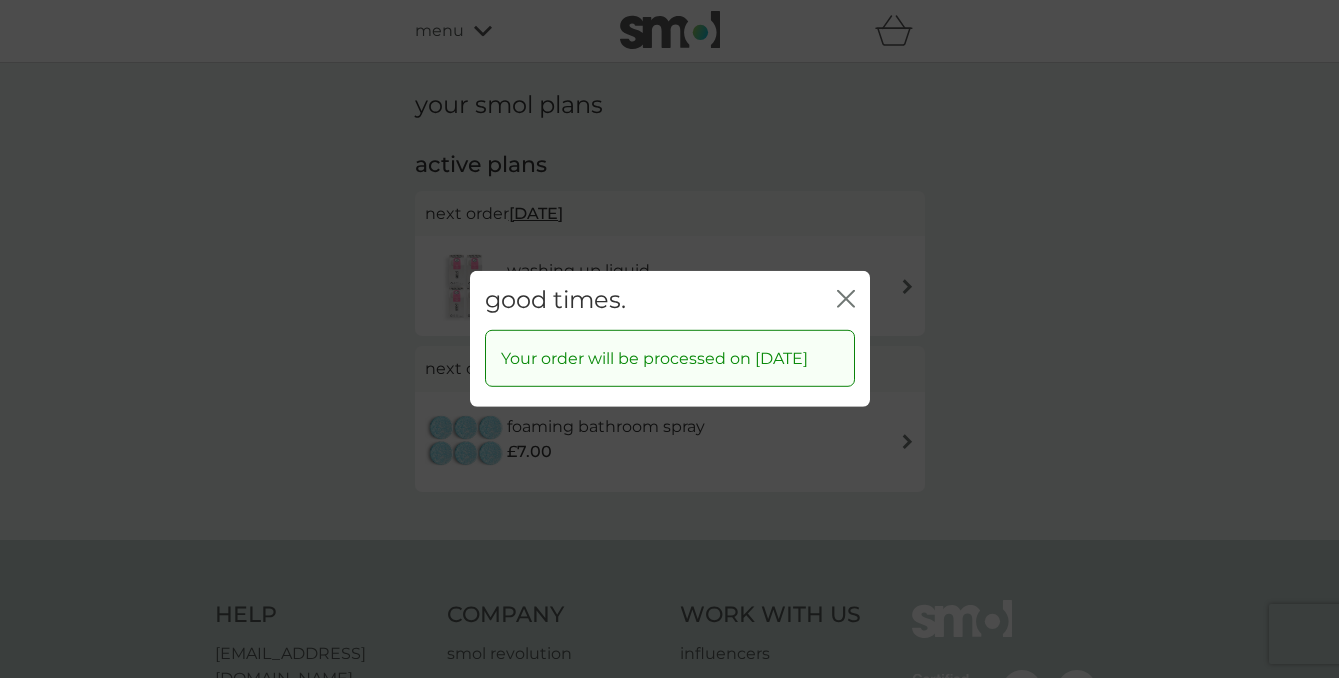 click on "close" 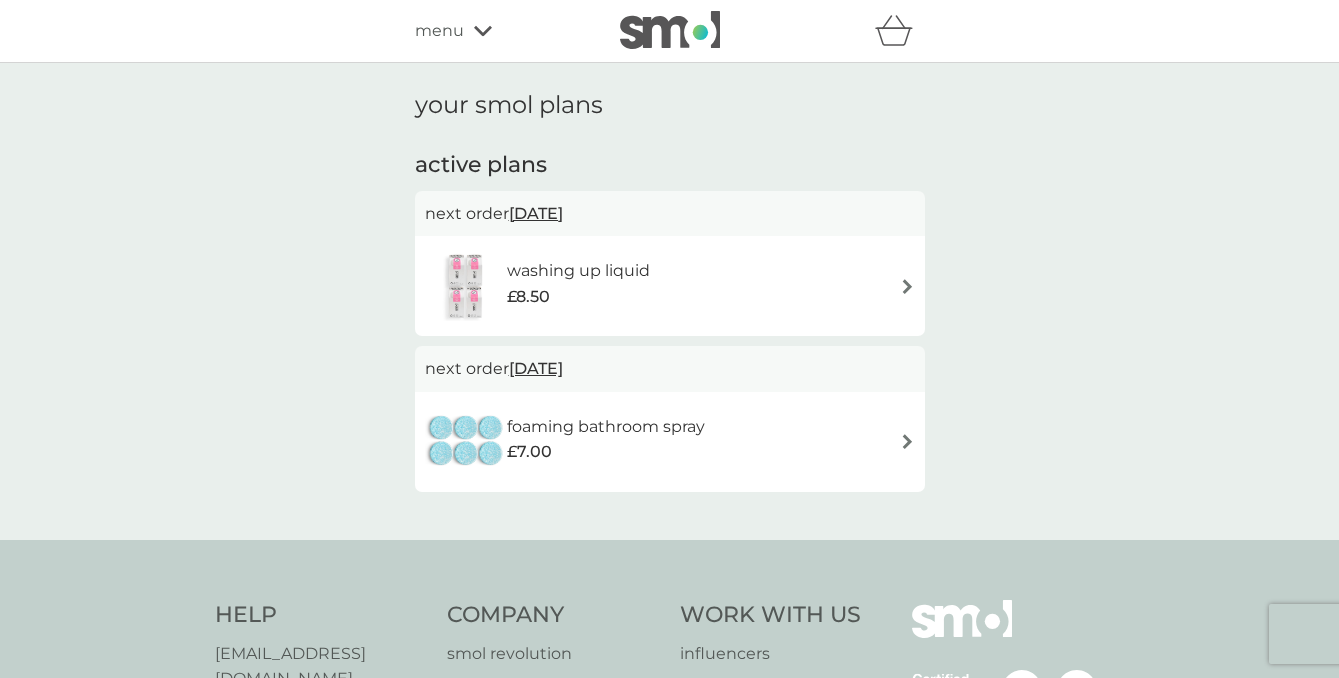 click on "29 Sep 2025" at bounding box center (536, 213) 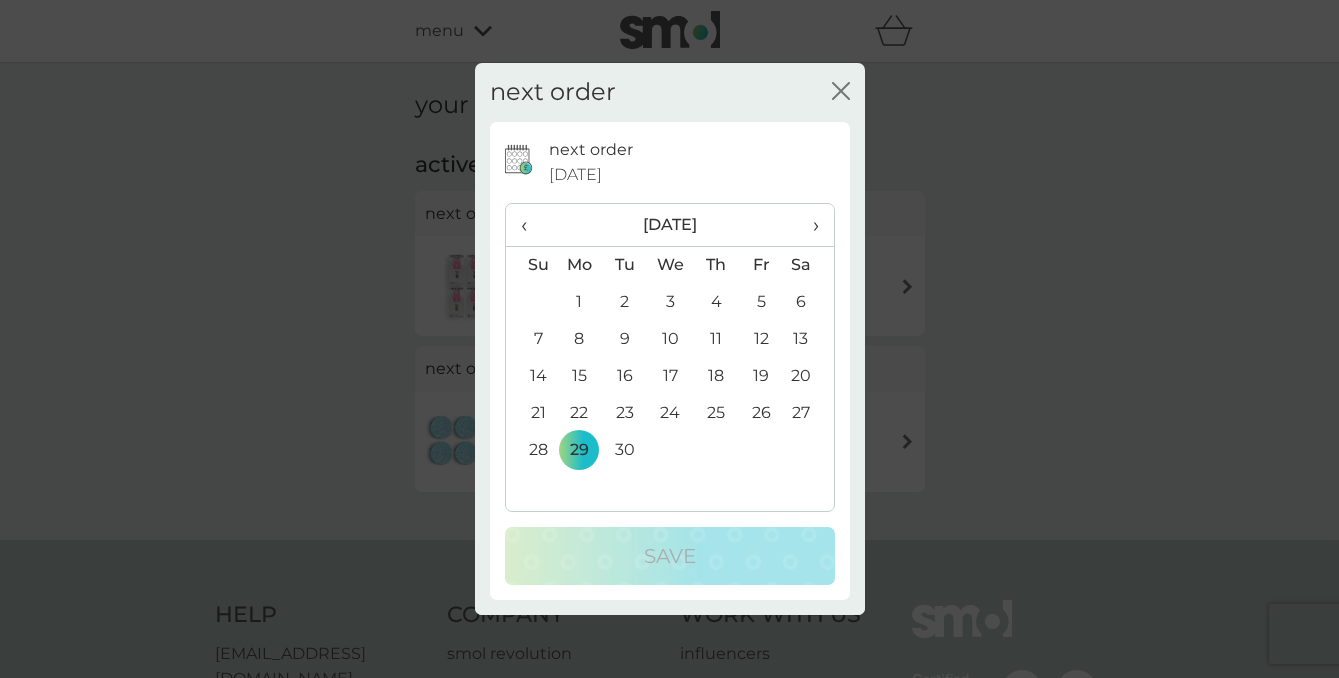 click on "close" 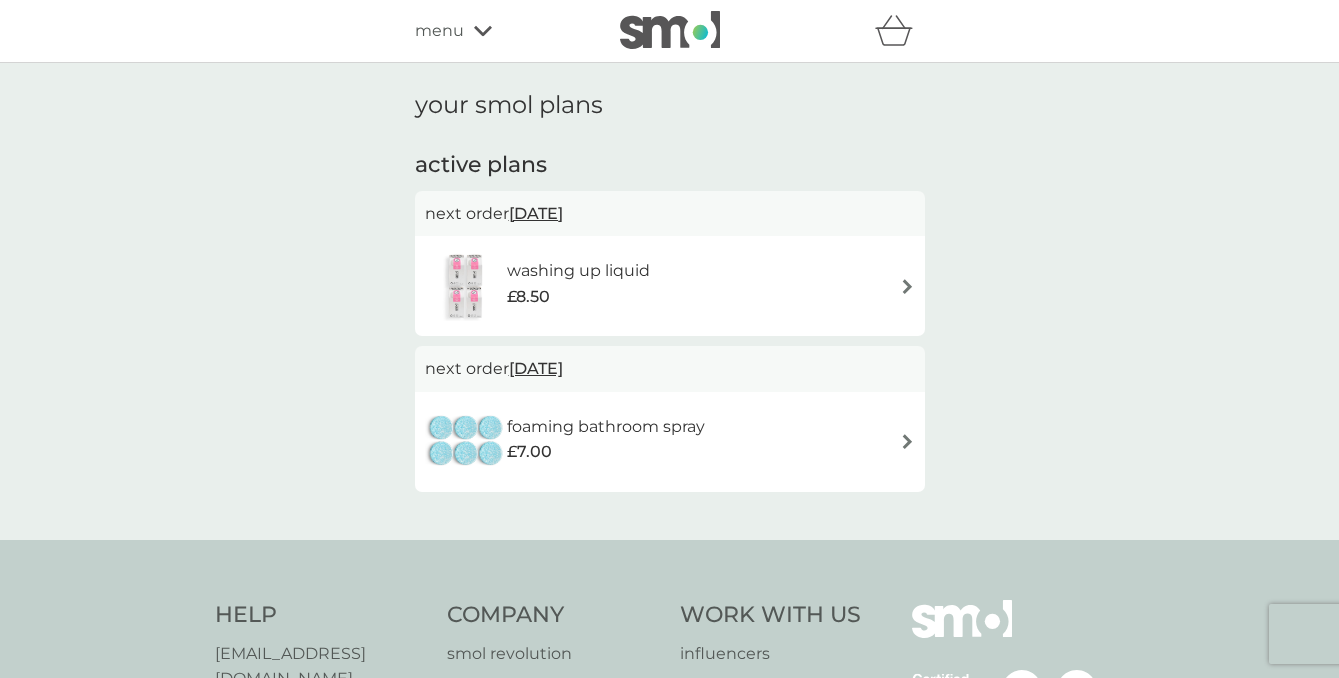 click on "29 Sep 2025" at bounding box center [536, 213] 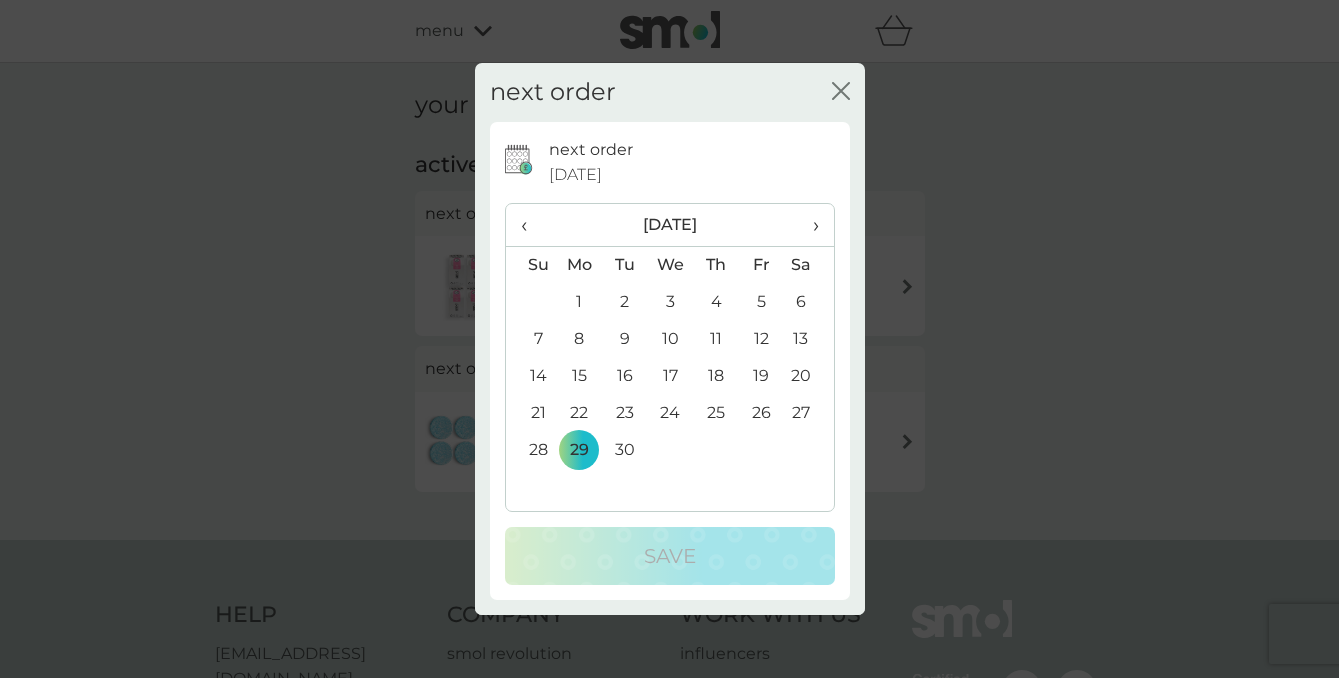 click on "close" 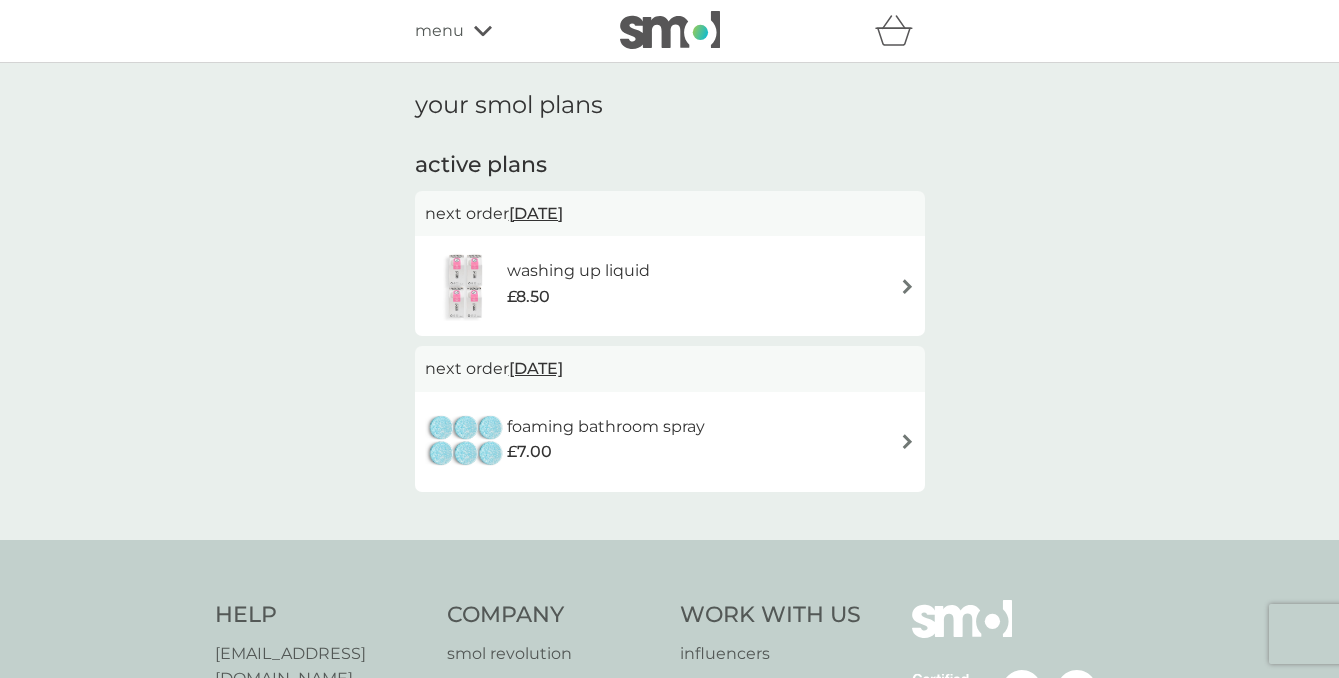 click on "29 Sep 2025" at bounding box center [536, 213] 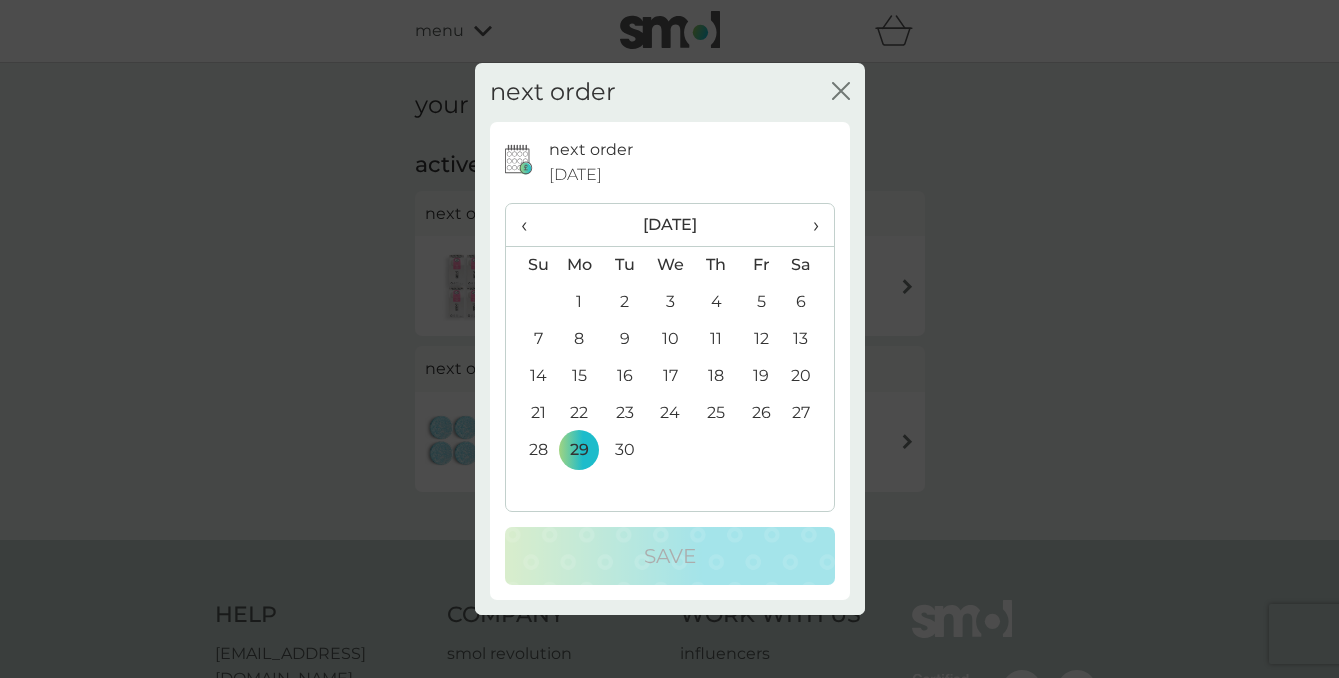 click 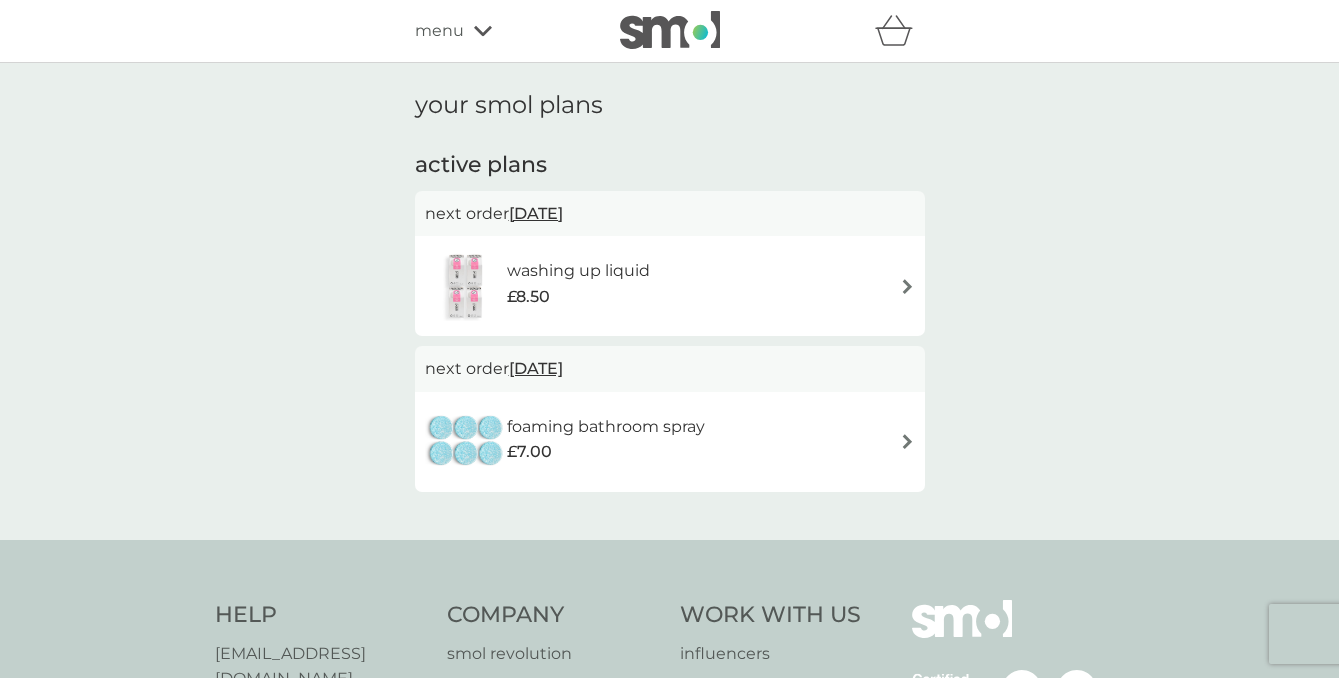 click on "washing up liquid £8.50" at bounding box center [670, 286] 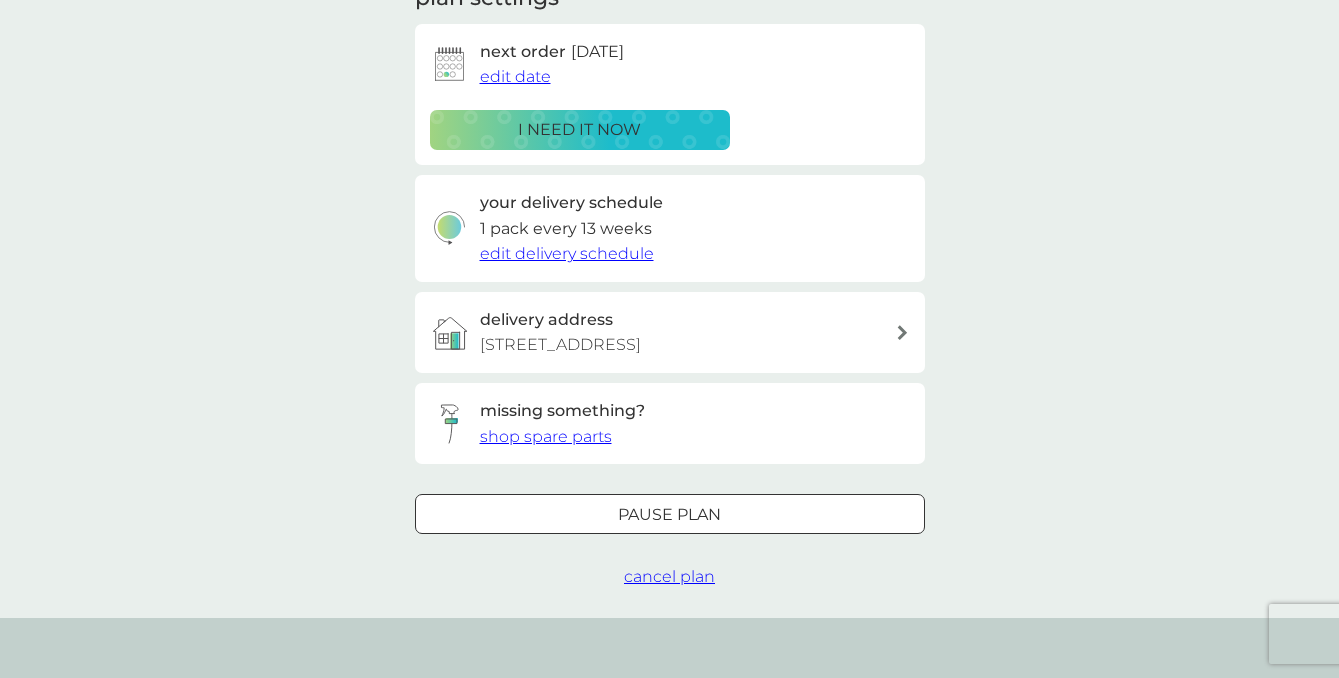 scroll, scrollTop: 415, scrollLeft: 0, axis: vertical 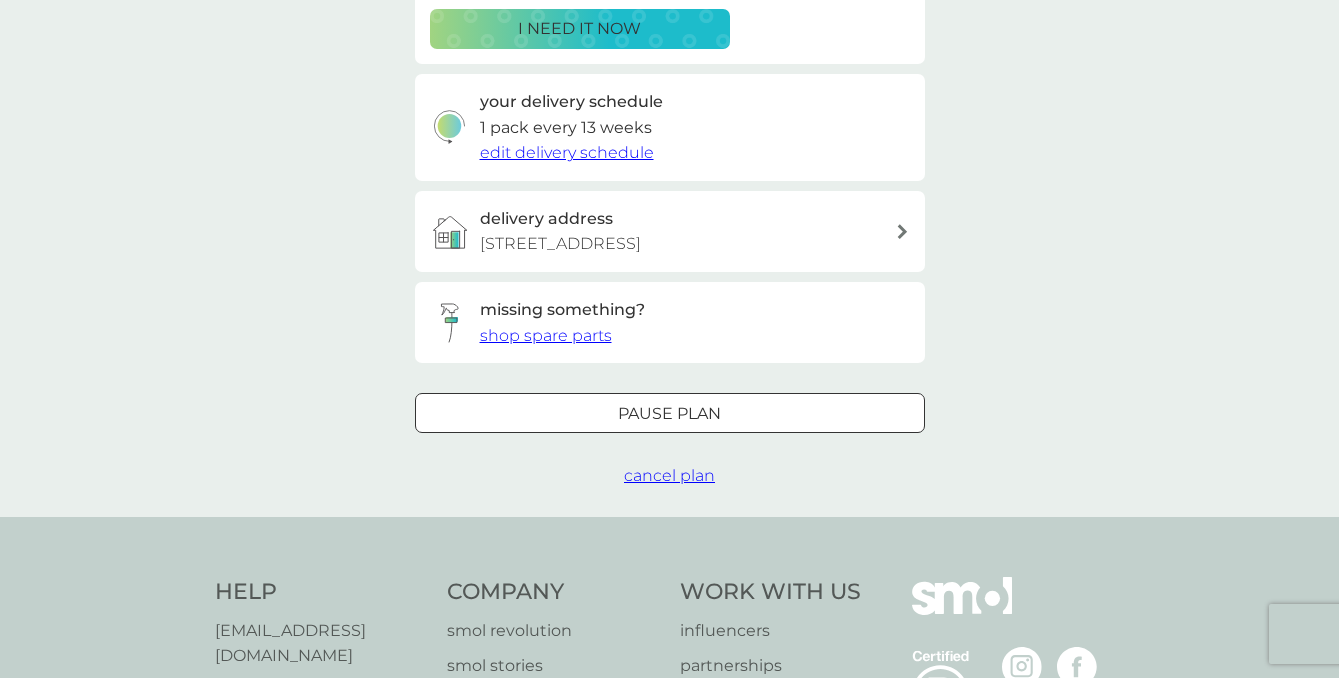 click on "cancel plan" at bounding box center (669, 475) 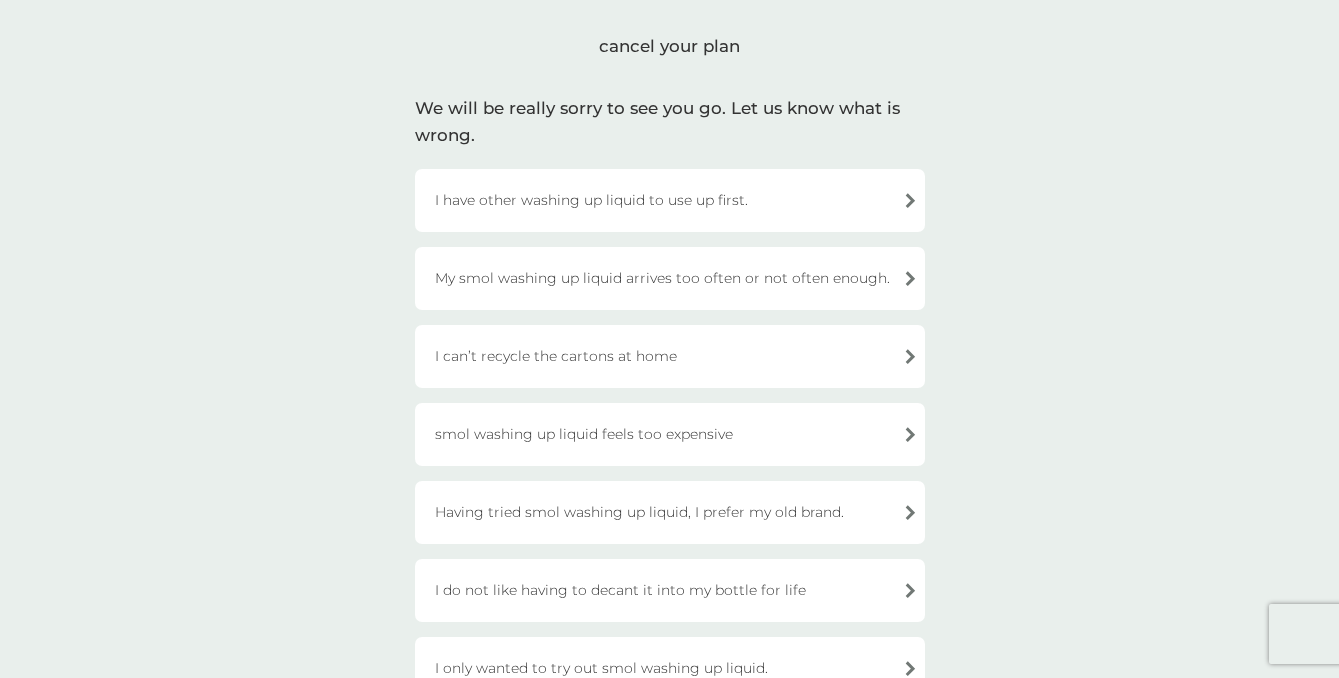 scroll, scrollTop: 73, scrollLeft: 0, axis: vertical 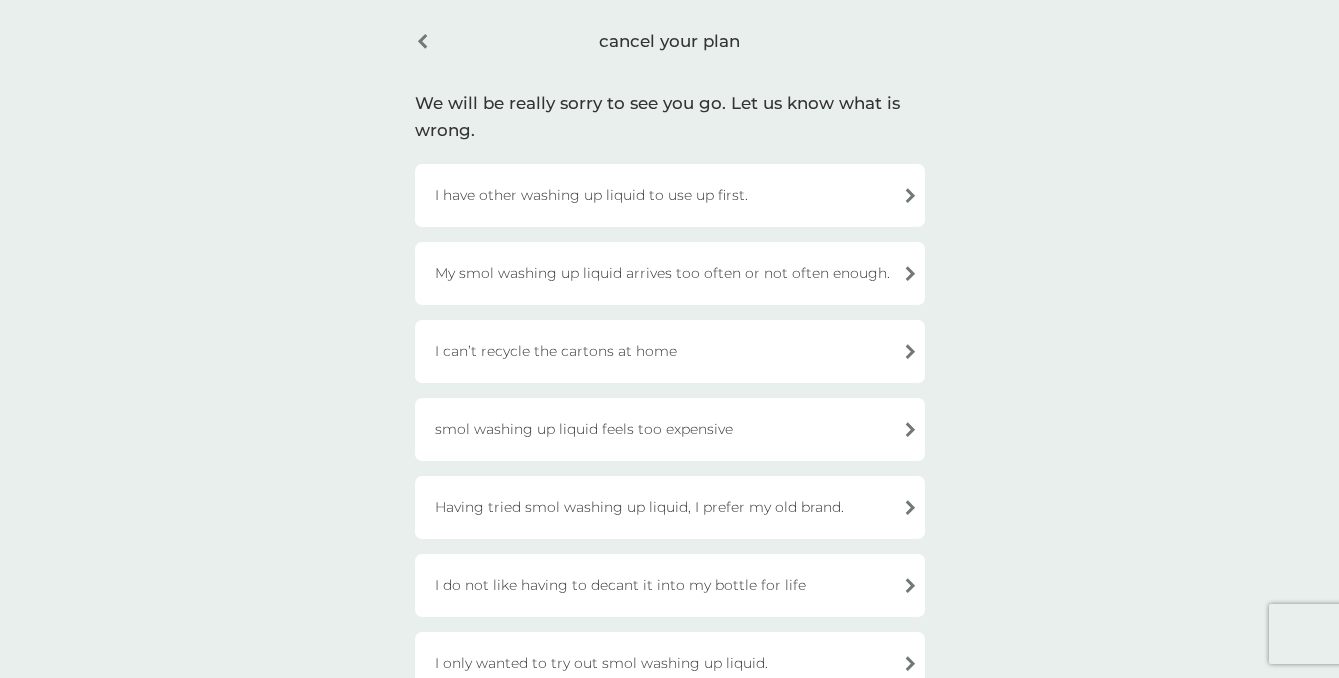 click on "smol washing up liquid feels too expensive" at bounding box center [670, 429] 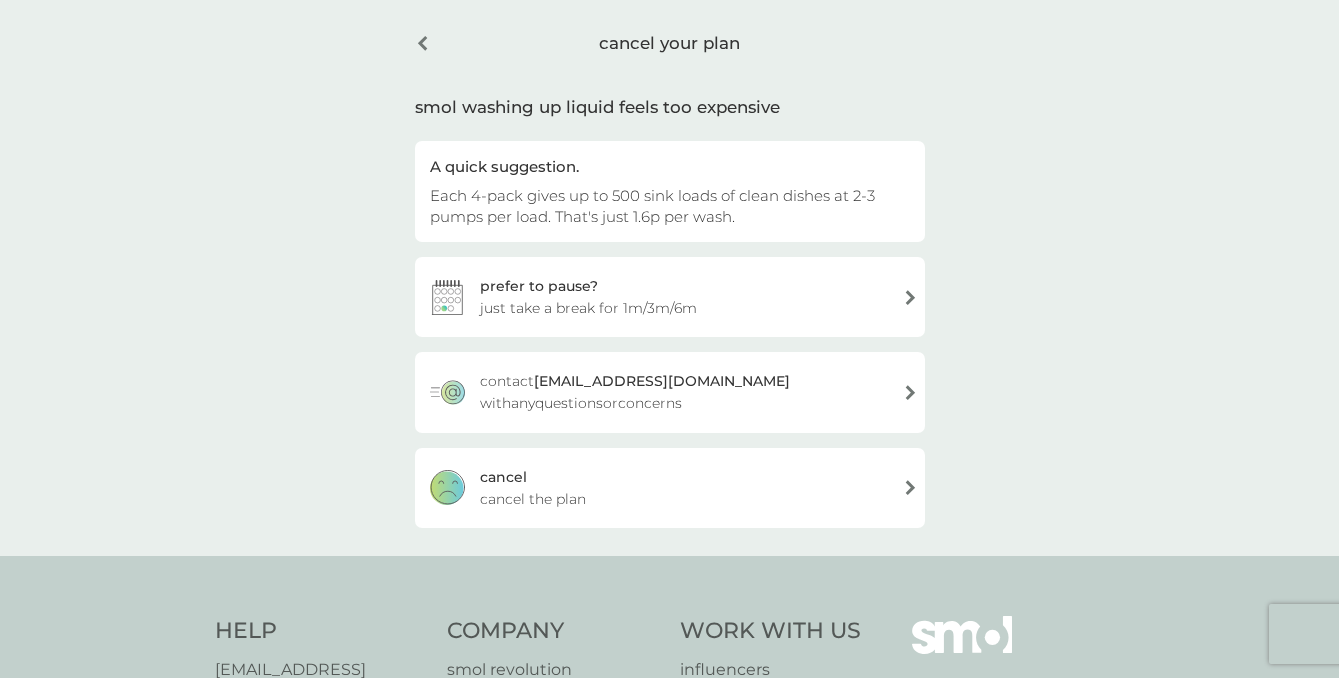 click on "cancel cancel the plan" at bounding box center [670, 488] 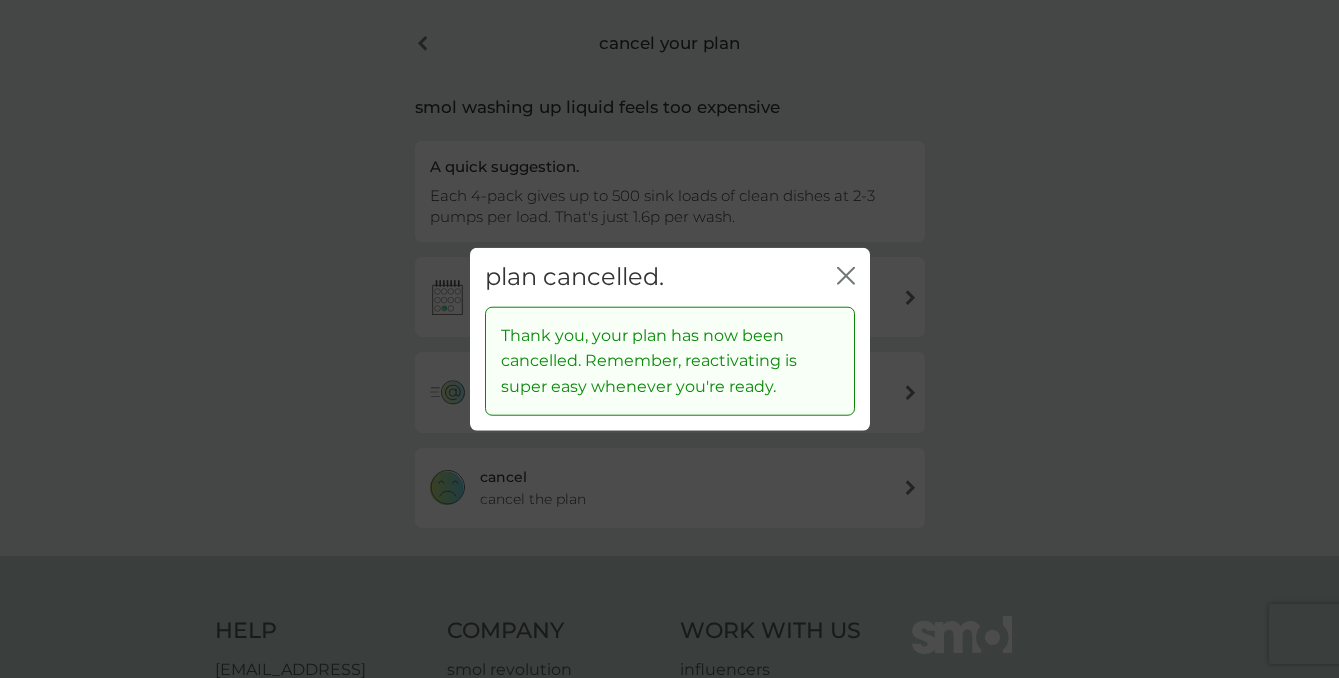 click 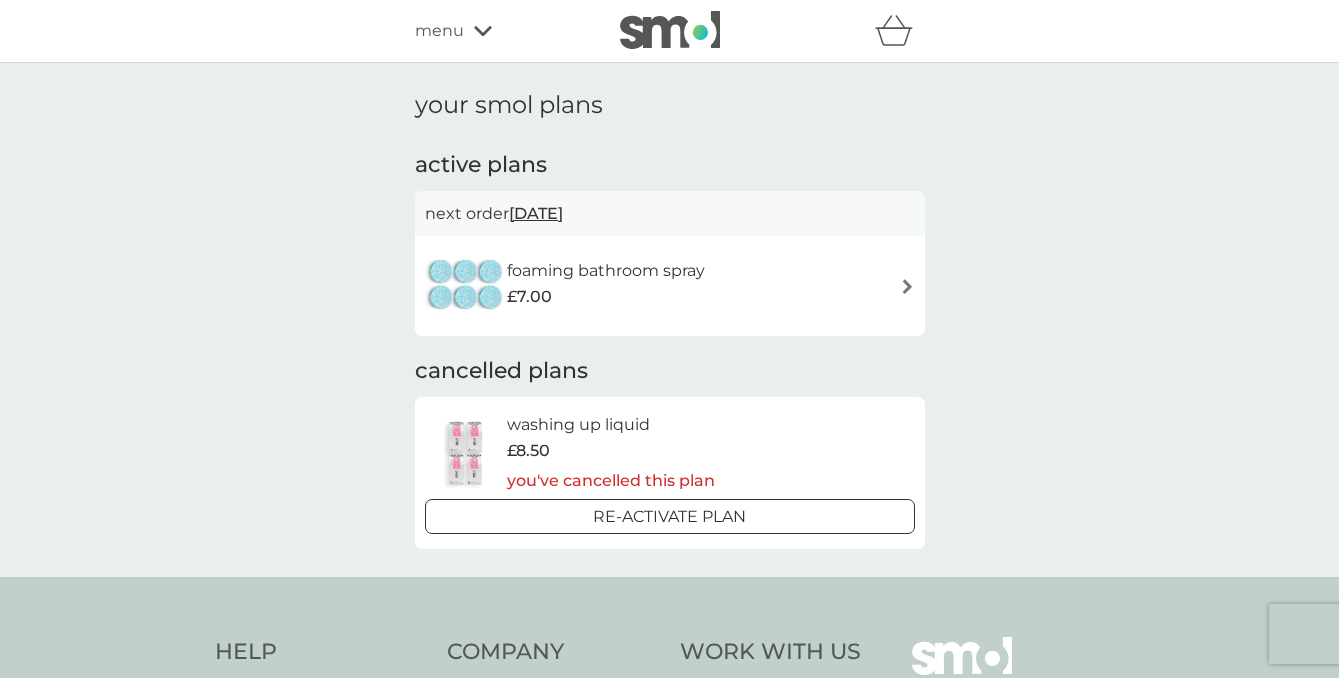 click at bounding box center [670, 30] 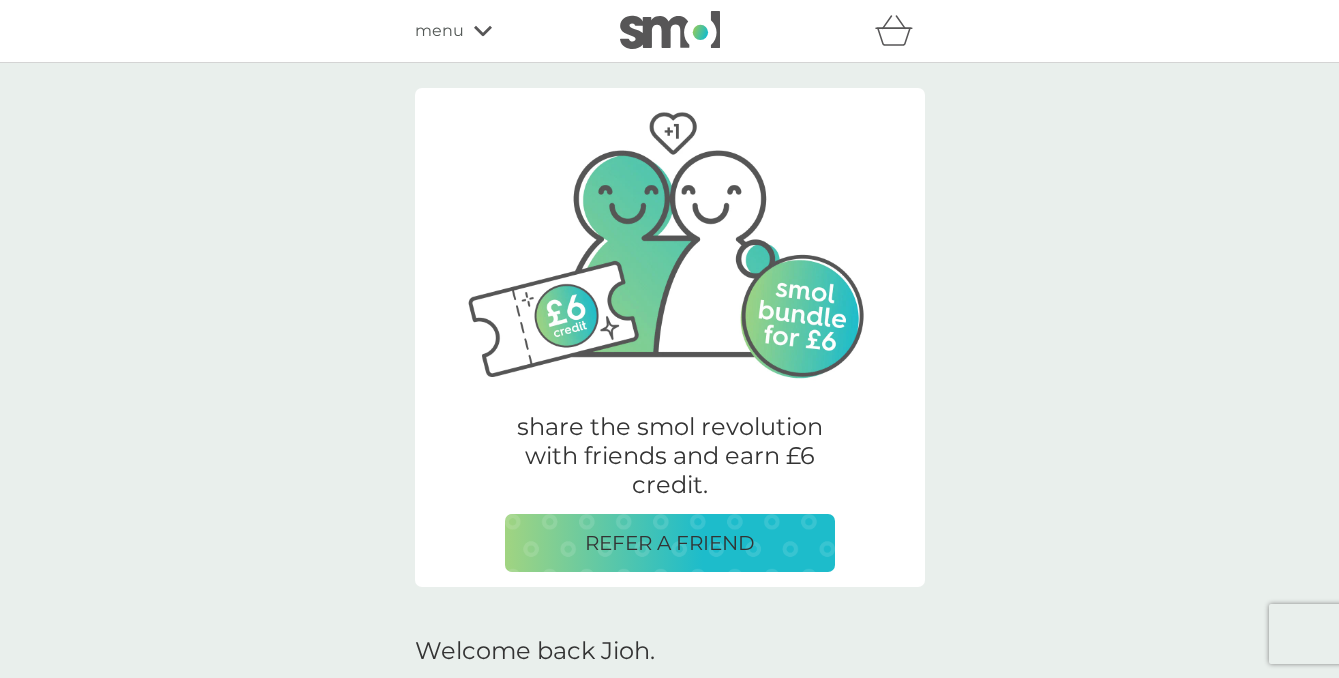 click on "menu" at bounding box center (500, 31) 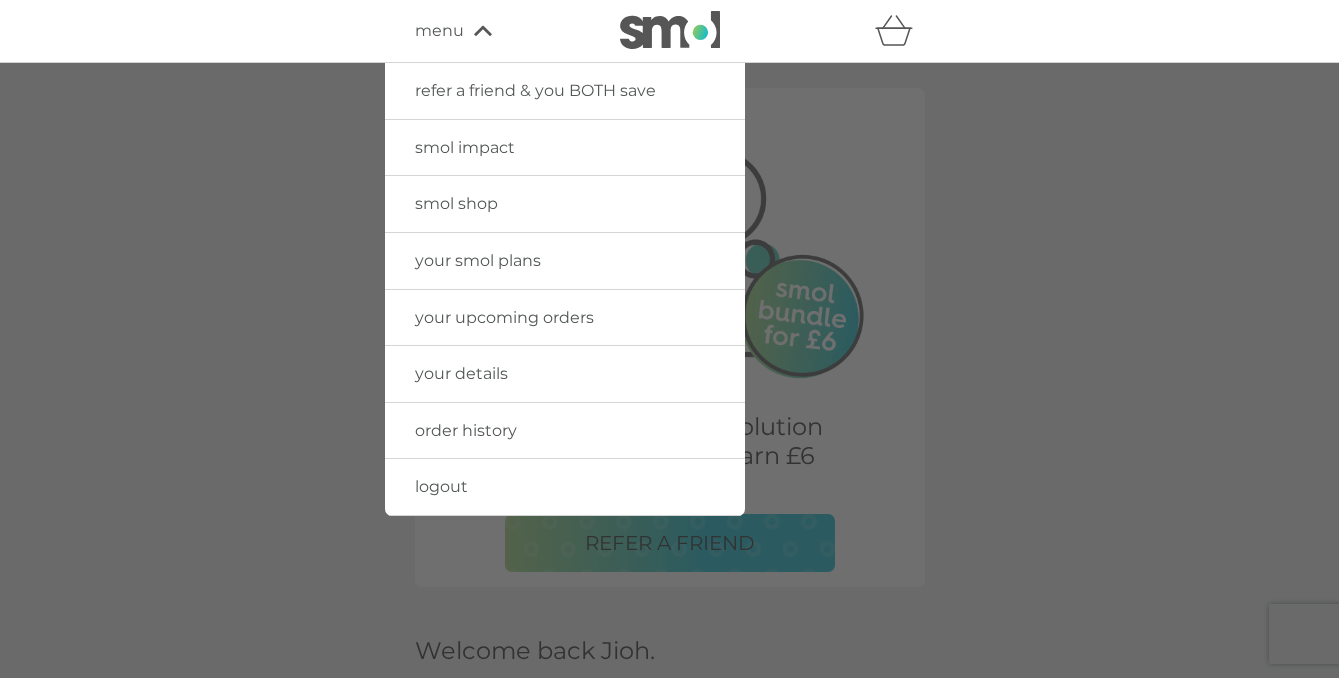 click on "logout" at bounding box center (441, 486) 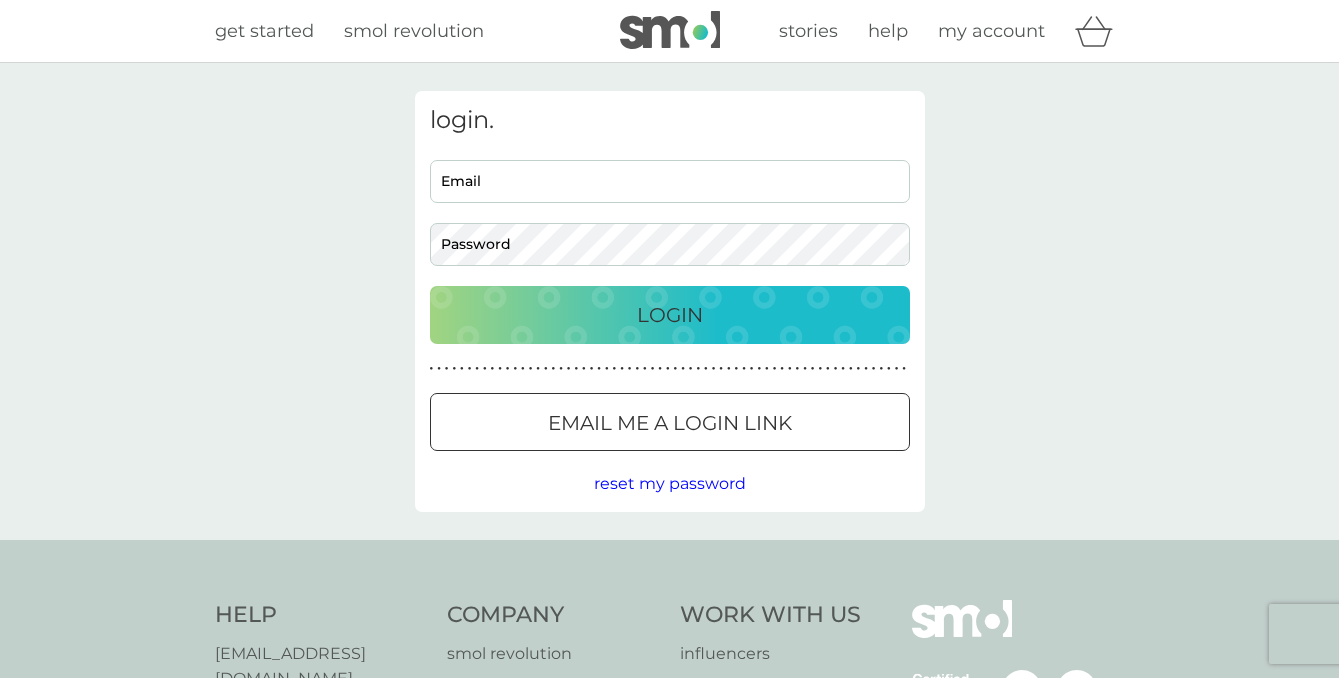 type on "[EMAIL_ADDRESS][DOMAIN_NAME]" 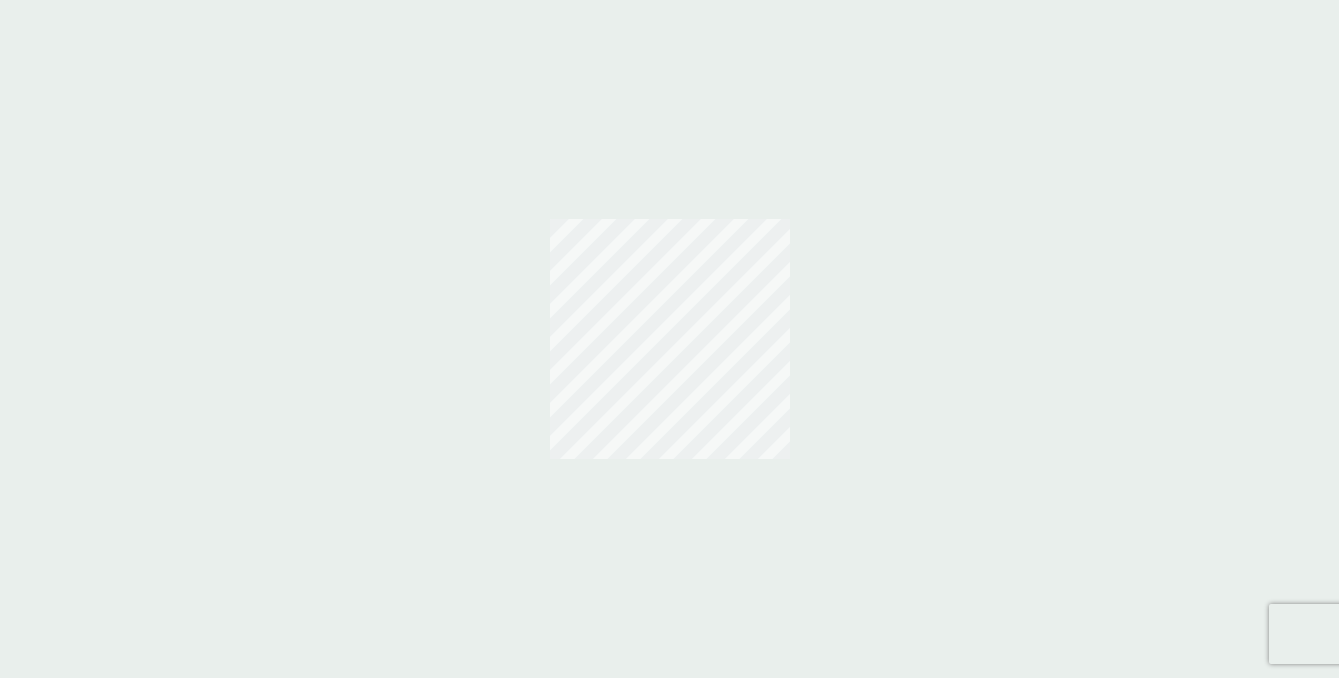 scroll, scrollTop: 0, scrollLeft: 0, axis: both 